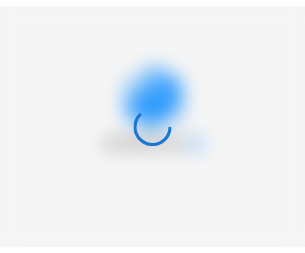 scroll, scrollTop: 0, scrollLeft: 0, axis: both 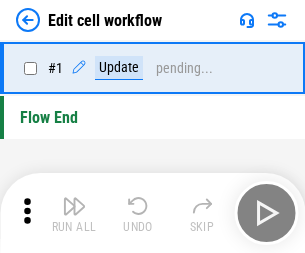 click at bounding box center [74, 206] 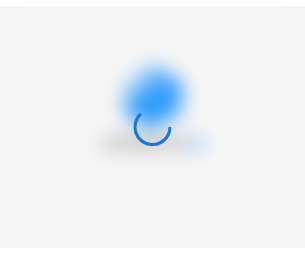scroll, scrollTop: 0, scrollLeft: 0, axis: both 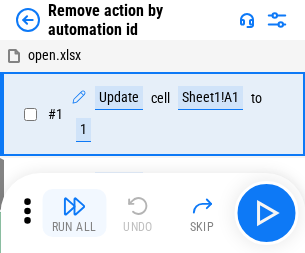 click at bounding box center (74, 206) 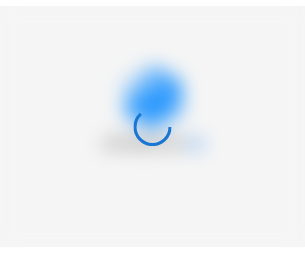 scroll, scrollTop: 0, scrollLeft: 0, axis: both 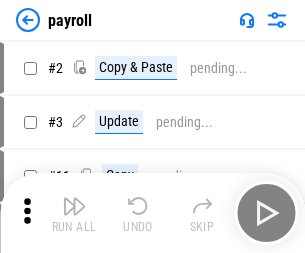 click at bounding box center [74, 206] 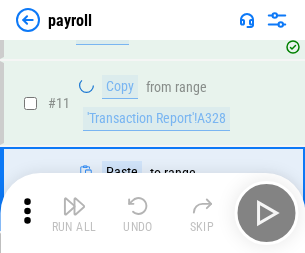 scroll, scrollTop: 247, scrollLeft: 0, axis: vertical 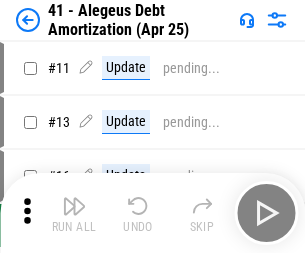 click at bounding box center (74, 206) 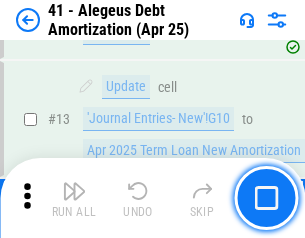 scroll, scrollTop: 247, scrollLeft: 0, axis: vertical 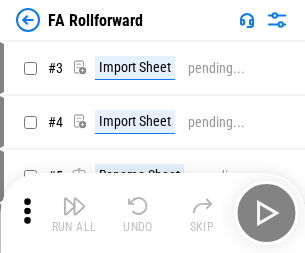 click at bounding box center (74, 206) 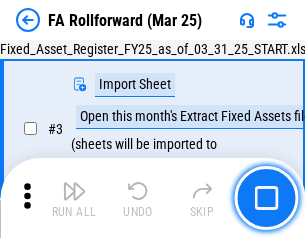 scroll, scrollTop: 184, scrollLeft: 0, axis: vertical 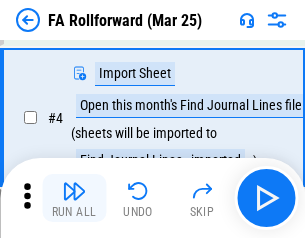 click at bounding box center (74, 191) 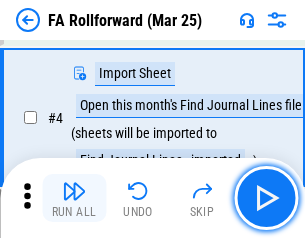 scroll, scrollTop: 313, scrollLeft: 0, axis: vertical 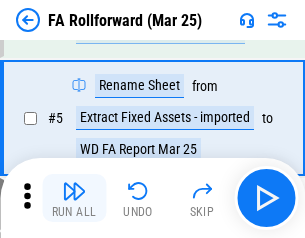 click at bounding box center [74, 191] 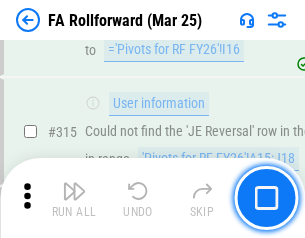 scroll, scrollTop: 9517, scrollLeft: 0, axis: vertical 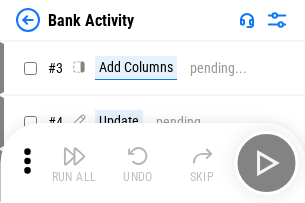 click at bounding box center [74, 156] 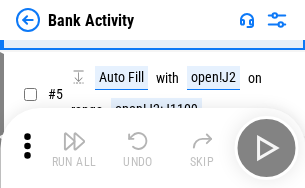 scroll, scrollTop: 106, scrollLeft: 0, axis: vertical 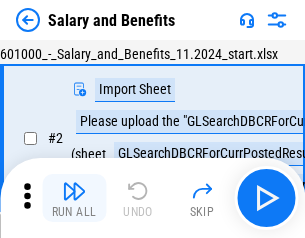 click at bounding box center (74, 191) 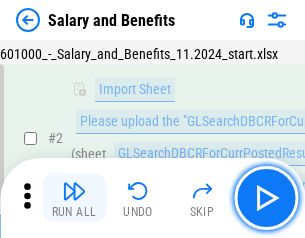 scroll, scrollTop: 145, scrollLeft: 0, axis: vertical 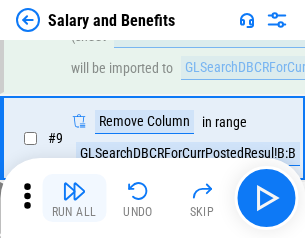 click at bounding box center (74, 191) 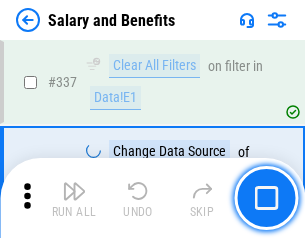 scroll, scrollTop: 9364, scrollLeft: 0, axis: vertical 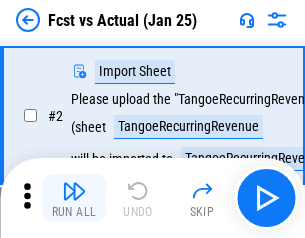 click at bounding box center [74, 191] 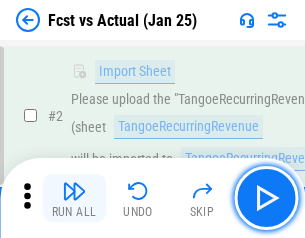 scroll, scrollTop: 187, scrollLeft: 0, axis: vertical 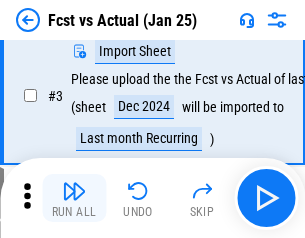 click at bounding box center [74, 191] 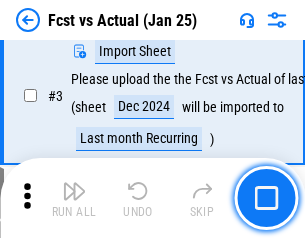 scroll, scrollTop: 300, scrollLeft: 0, axis: vertical 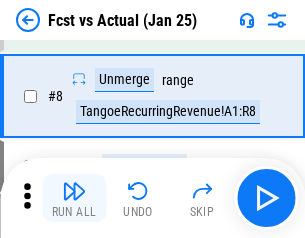 click at bounding box center (74, 191) 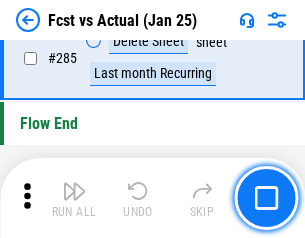 scroll, scrollTop: 9465, scrollLeft: 0, axis: vertical 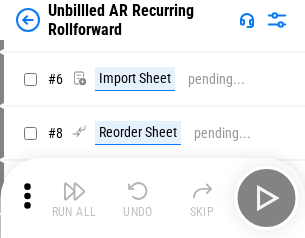 click at bounding box center [74, 191] 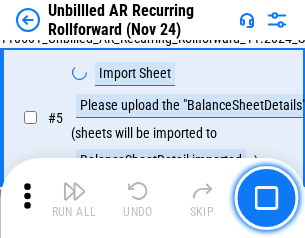 scroll, scrollTop: 188, scrollLeft: 0, axis: vertical 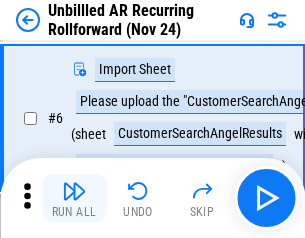 click at bounding box center (74, 191) 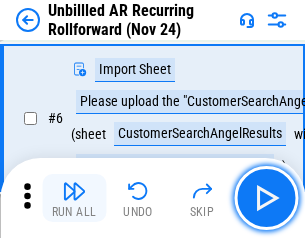 scroll, scrollTop: 322, scrollLeft: 0, axis: vertical 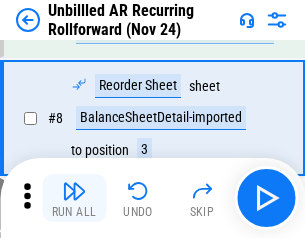 click at bounding box center (74, 191) 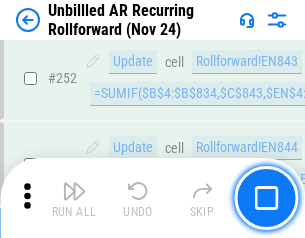 scroll, scrollTop: 6793, scrollLeft: 0, axis: vertical 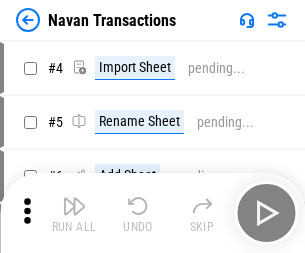 click at bounding box center [74, 206] 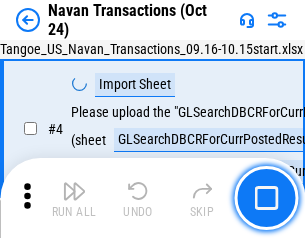 scroll, scrollTop: 168, scrollLeft: 0, axis: vertical 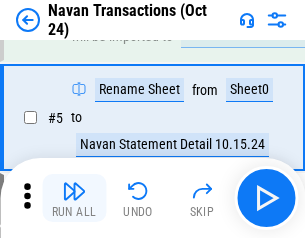 click at bounding box center [74, 191] 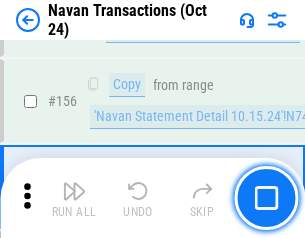 scroll, scrollTop: 6484, scrollLeft: 0, axis: vertical 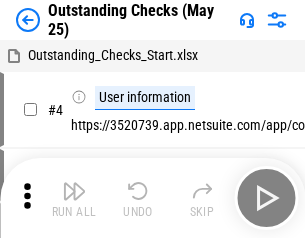 click at bounding box center [74, 191] 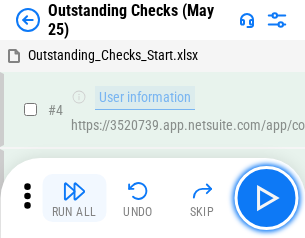 scroll, scrollTop: 209, scrollLeft: 0, axis: vertical 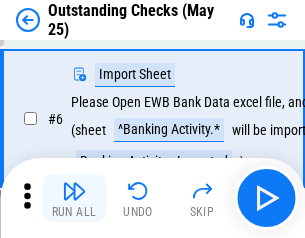 click at bounding box center (74, 191) 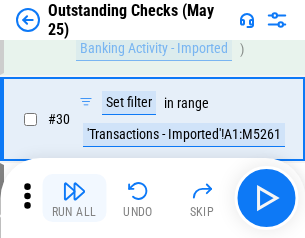 click at bounding box center [74, 191] 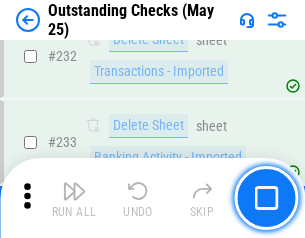 scroll, scrollTop: 6027, scrollLeft: 0, axis: vertical 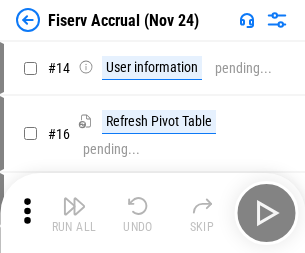 click at bounding box center (74, 206) 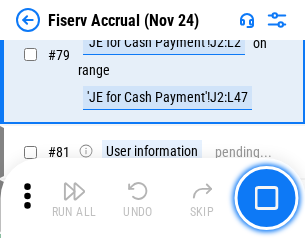 scroll, scrollTop: 2605, scrollLeft: 0, axis: vertical 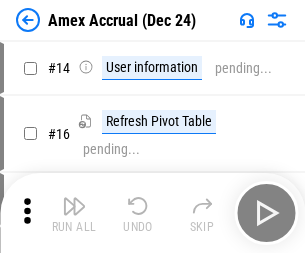 click at bounding box center (74, 206) 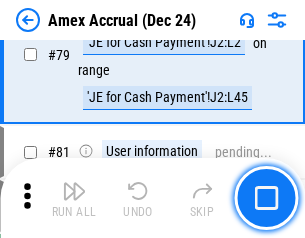 scroll, scrollTop: 2550, scrollLeft: 0, axis: vertical 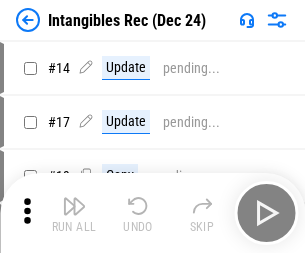click at bounding box center [74, 206] 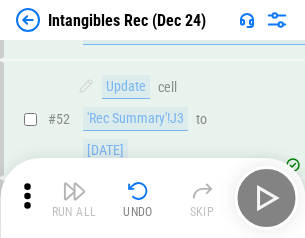 scroll, scrollTop: 779, scrollLeft: 0, axis: vertical 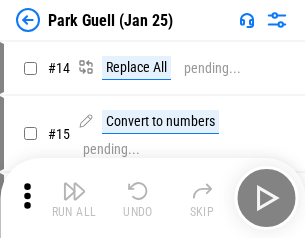 click at bounding box center (74, 191) 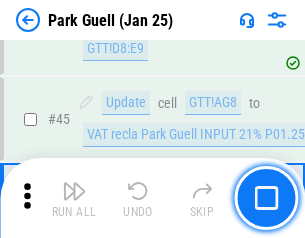 scroll, scrollTop: 2501, scrollLeft: 0, axis: vertical 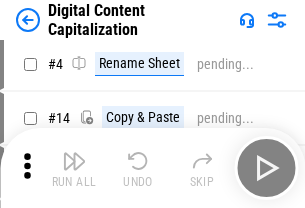 click at bounding box center [74, 161] 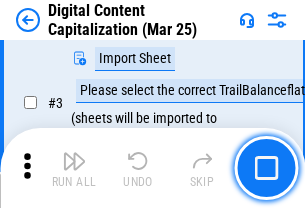 scroll, scrollTop: 187, scrollLeft: 0, axis: vertical 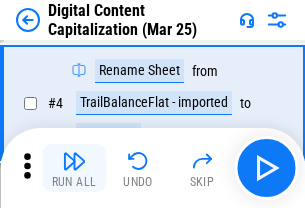 click at bounding box center [74, 161] 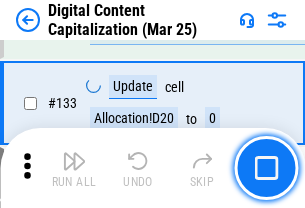 scroll, scrollTop: 2121, scrollLeft: 0, axis: vertical 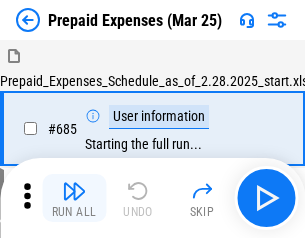 click at bounding box center [74, 191] 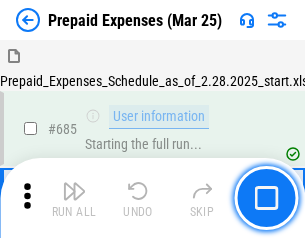 scroll, scrollTop: 4993, scrollLeft: 0, axis: vertical 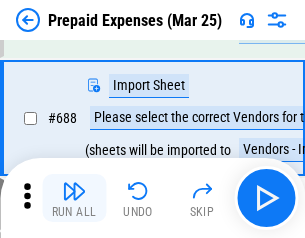 click at bounding box center [74, 191] 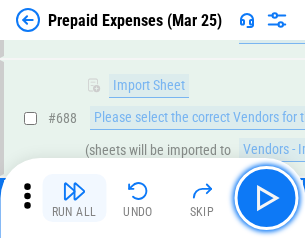 scroll, scrollTop: 5095, scrollLeft: 0, axis: vertical 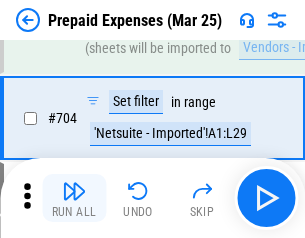 click at bounding box center [74, 191] 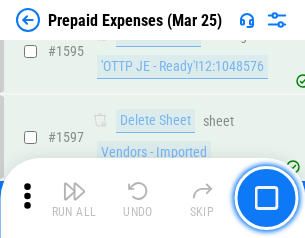 scroll, scrollTop: 18897, scrollLeft: 0, axis: vertical 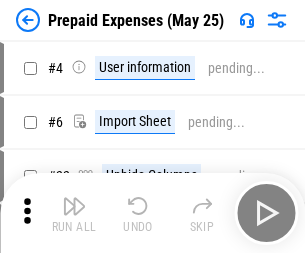 click at bounding box center [74, 206] 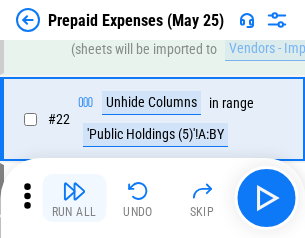 click at bounding box center (74, 191) 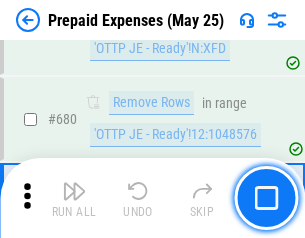 scroll, scrollTop: 6734, scrollLeft: 0, axis: vertical 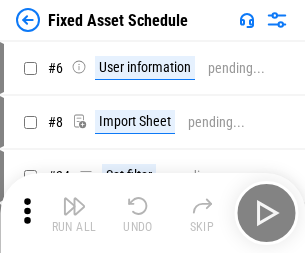 click at bounding box center [74, 206] 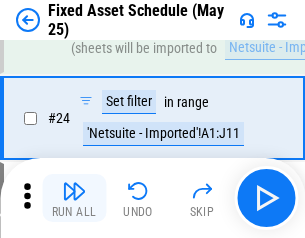 click at bounding box center (74, 191) 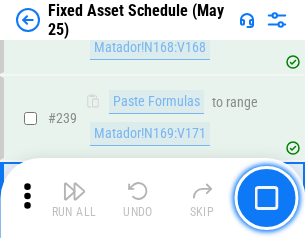 scroll, scrollTop: 6149, scrollLeft: 0, axis: vertical 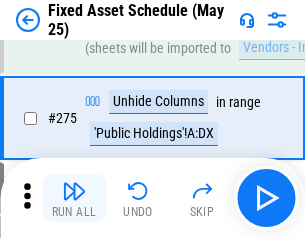 click at bounding box center (74, 191) 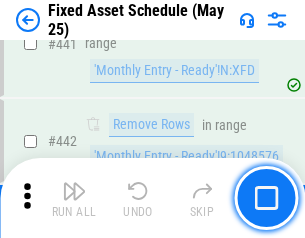 scroll, scrollTop: 8848, scrollLeft: 0, axis: vertical 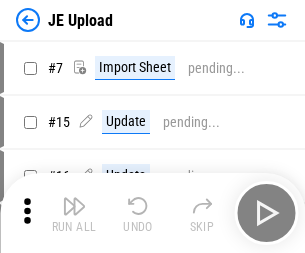 click at bounding box center [74, 206] 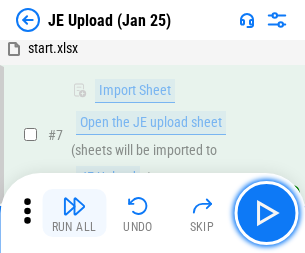 scroll, scrollTop: 145, scrollLeft: 0, axis: vertical 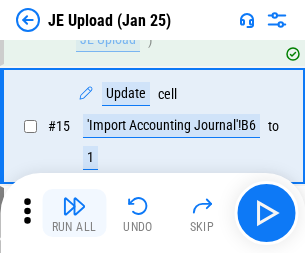 click at bounding box center [74, 206] 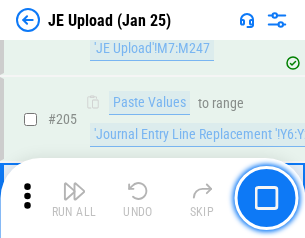scroll, scrollTop: 4826, scrollLeft: 0, axis: vertical 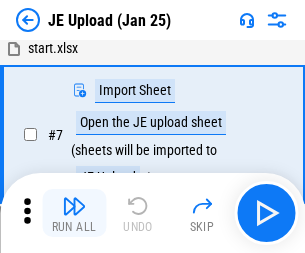 click at bounding box center (74, 206) 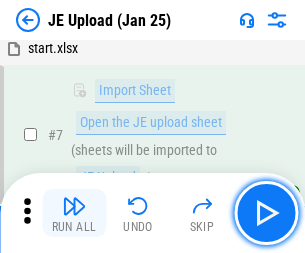 scroll, scrollTop: 145, scrollLeft: 0, axis: vertical 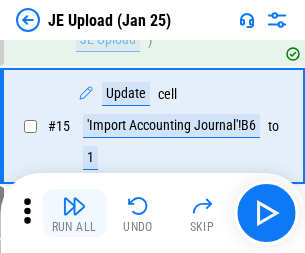 click at bounding box center (74, 206) 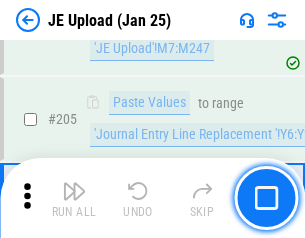 scroll, scrollTop: 4826, scrollLeft: 0, axis: vertical 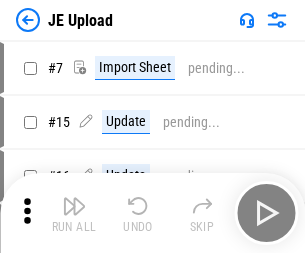 click at bounding box center [74, 206] 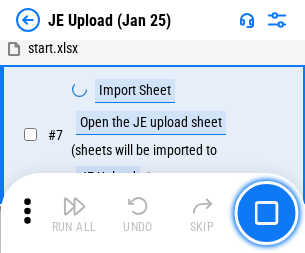scroll, scrollTop: 145, scrollLeft: 0, axis: vertical 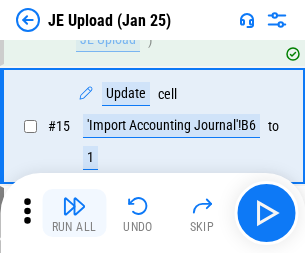 click at bounding box center (74, 206) 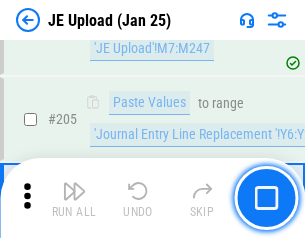 scroll, scrollTop: 4826, scrollLeft: 0, axis: vertical 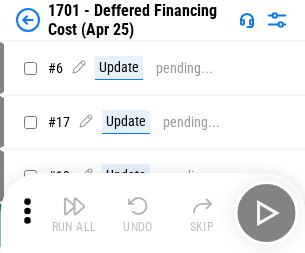 click at bounding box center [74, 206] 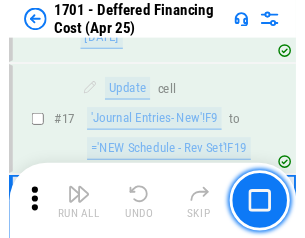 scroll, scrollTop: 247, scrollLeft: 0, axis: vertical 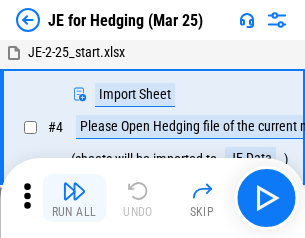 click at bounding box center (74, 191) 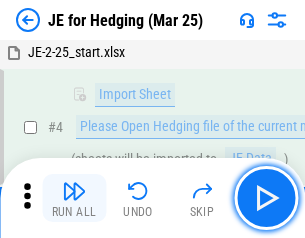 scroll, scrollTop: 113, scrollLeft: 0, axis: vertical 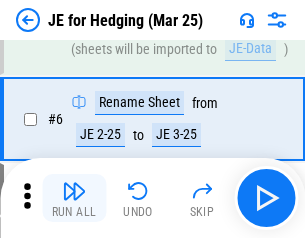 click at bounding box center [74, 191] 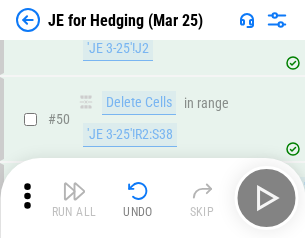 scroll, scrollTop: 1295, scrollLeft: 0, axis: vertical 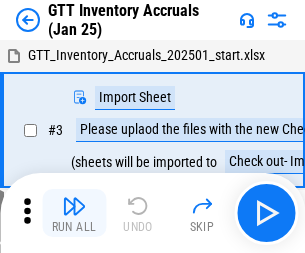 click at bounding box center [74, 206] 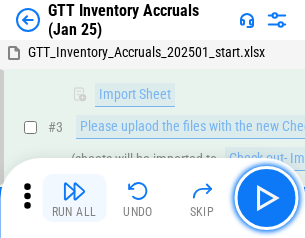 scroll, scrollTop: 129, scrollLeft: 0, axis: vertical 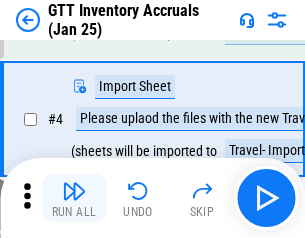 click at bounding box center (74, 191) 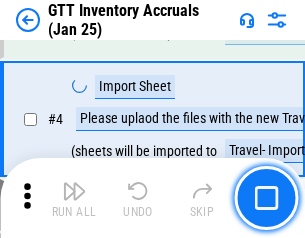 scroll, scrollTop: 231, scrollLeft: 0, axis: vertical 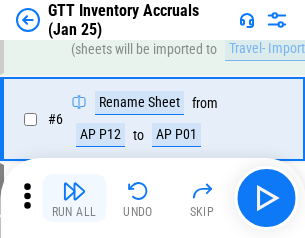 click at bounding box center (74, 191) 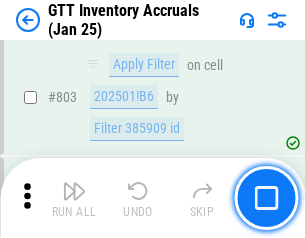 scroll, scrollTop: 15134, scrollLeft: 0, axis: vertical 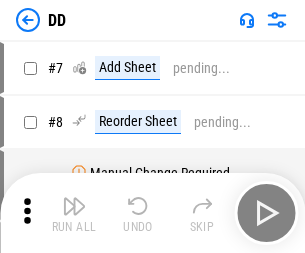 click at bounding box center (74, 206) 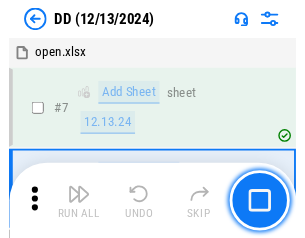 scroll, scrollTop: 201, scrollLeft: 0, axis: vertical 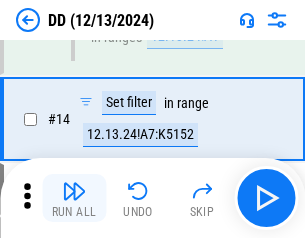 click at bounding box center (74, 191) 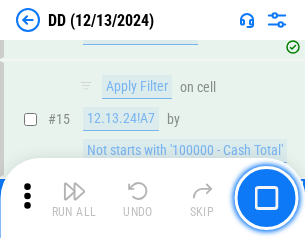 scroll, scrollTop: 521, scrollLeft: 0, axis: vertical 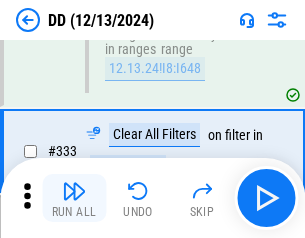 click at bounding box center [74, 191] 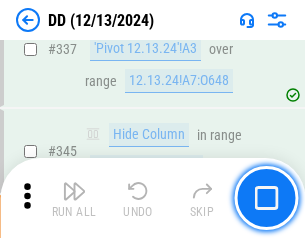 scroll, scrollTop: 9296, scrollLeft: 0, axis: vertical 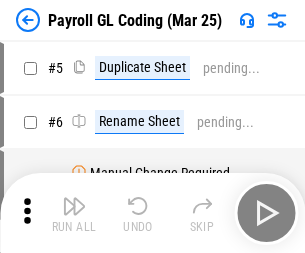 click at bounding box center [74, 206] 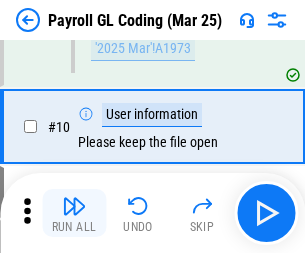 click at bounding box center (74, 206) 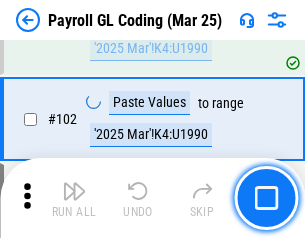 scroll, scrollTop: 4684, scrollLeft: 0, axis: vertical 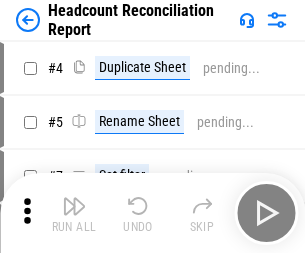 click at bounding box center (74, 206) 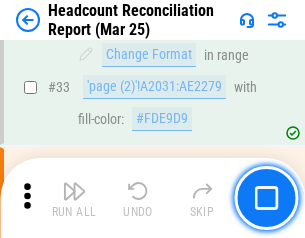 scroll, scrollTop: 1834, scrollLeft: 0, axis: vertical 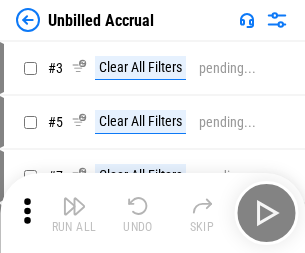 click at bounding box center [74, 206] 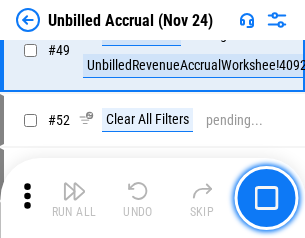 scroll, scrollTop: 1814, scrollLeft: 0, axis: vertical 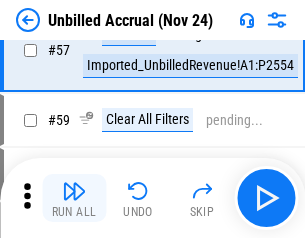 click at bounding box center [74, 191] 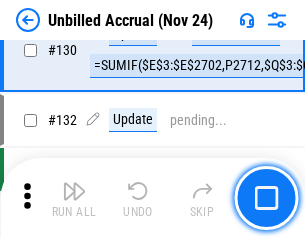 scroll, scrollTop: 5934, scrollLeft: 0, axis: vertical 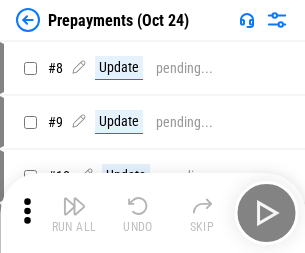 click at bounding box center [74, 206] 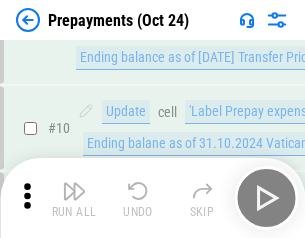 scroll, scrollTop: 125, scrollLeft: 0, axis: vertical 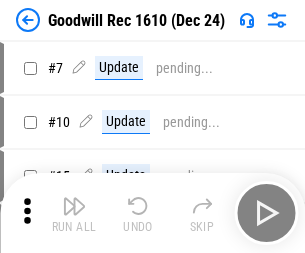click at bounding box center [74, 206] 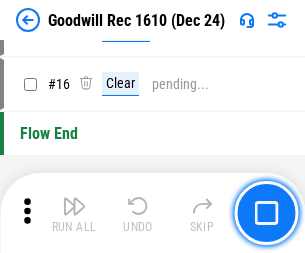 scroll, scrollTop: 342, scrollLeft: 0, axis: vertical 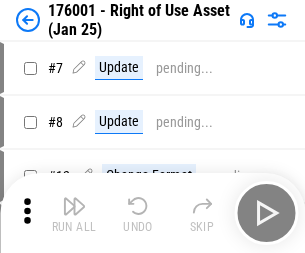 click at bounding box center [74, 206] 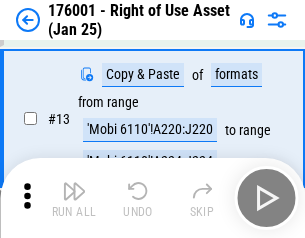 scroll, scrollTop: 129, scrollLeft: 0, axis: vertical 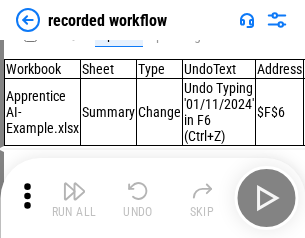 click at bounding box center (74, 191) 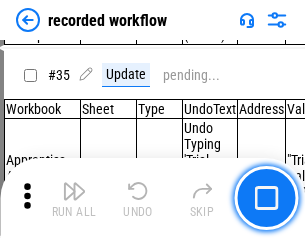 scroll, scrollTop: 6251, scrollLeft: 0, axis: vertical 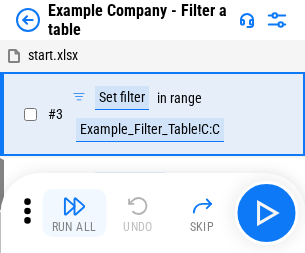 click at bounding box center [74, 206] 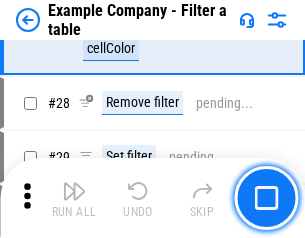 scroll, scrollTop: 1837, scrollLeft: 0, axis: vertical 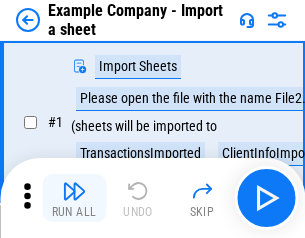 click at bounding box center [74, 191] 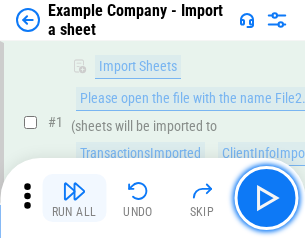 scroll, scrollTop: 168, scrollLeft: 0, axis: vertical 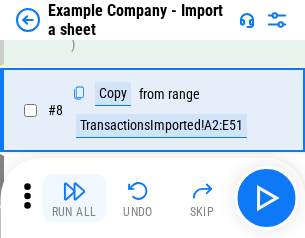 click at bounding box center [74, 191] 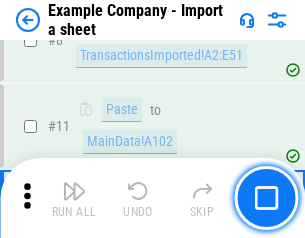 scroll, scrollTop: 426, scrollLeft: 0, axis: vertical 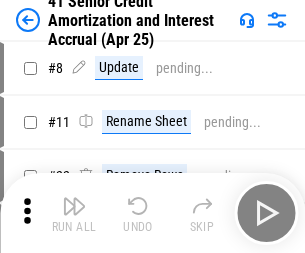 click at bounding box center (74, 206) 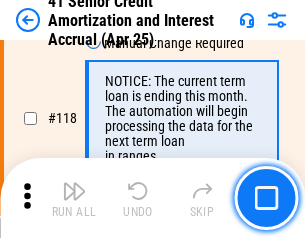 scroll, scrollTop: 1865, scrollLeft: 0, axis: vertical 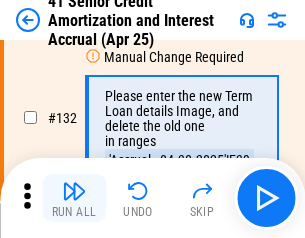 click at bounding box center (74, 191) 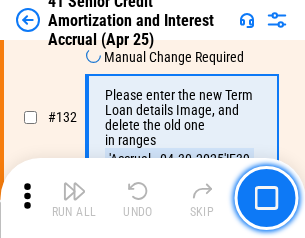 scroll, scrollTop: 2045, scrollLeft: 0, axis: vertical 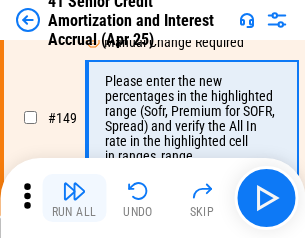 click at bounding box center (74, 191) 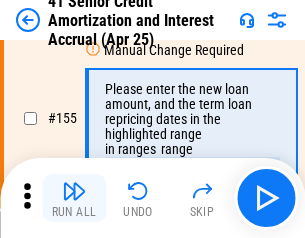click at bounding box center [74, 191] 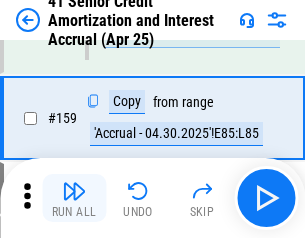 click at bounding box center [74, 191] 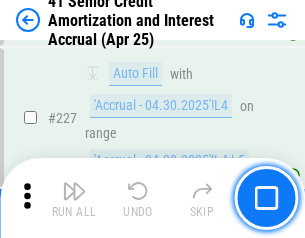 scroll, scrollTop: 4404, scrollLeft: 0, axis: vertical 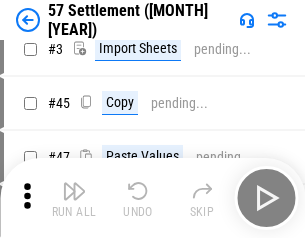 click at bounding box center [74, 191] 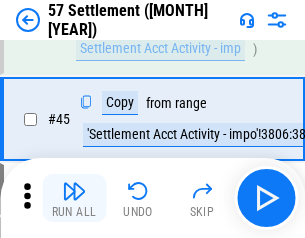 click at bounding box center [74, 191] 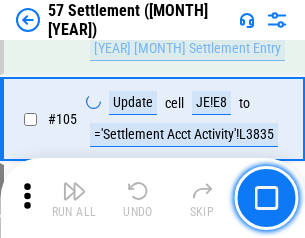 scroll, scrollTop: 1263, scrollLeft: 0, axis: vertical 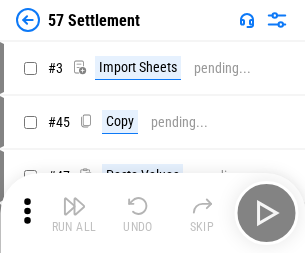 click at bounding box center [74, 206] 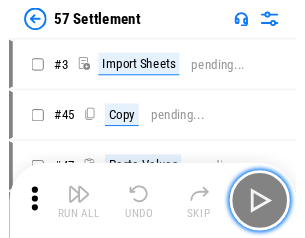 scroll, scrollTop: 19, scrollLeft: 0, axis: vertical 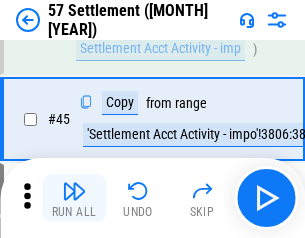 click at bounding box center [74, 191] 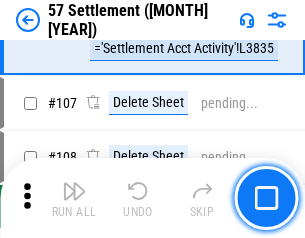 scroll, scrollTop: 1263, scrollLeft: 0, axis: vertical 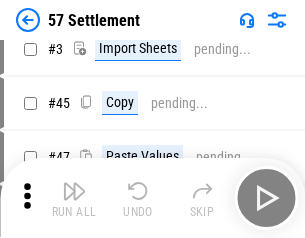 click at bounding box center [74, 191] 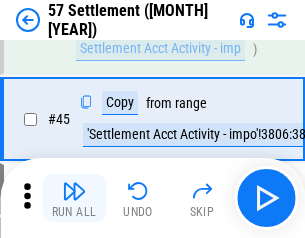 click at bounding box center (74, 191) 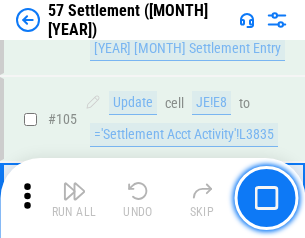 scroll, scrollTop: 1263, scrollLeft: 0, axis: vertical 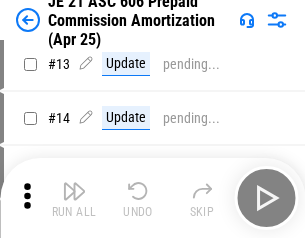 click at bounding box center (74, 191) 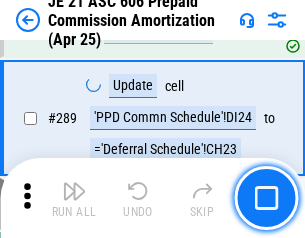 scroll, scrollTop: 3680, scrollLeft: 0, axis: vertical 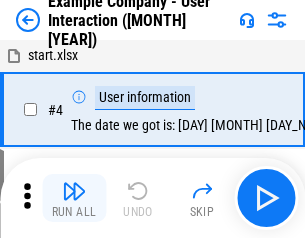 click at bounding box center [74, 191] 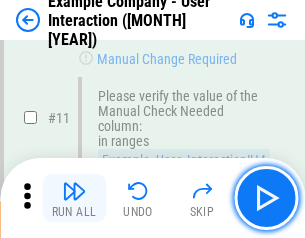 scroll, scrollTop: 433, scrollLeft: 0, axis: vertical 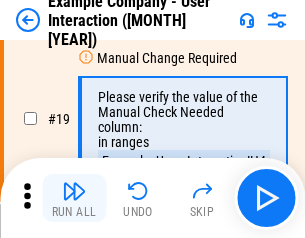 click at bounding box center [74, 191] 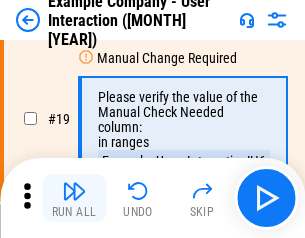 click at bounding box center (74, 191) 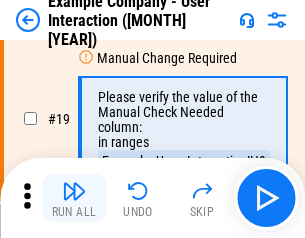 click at bounding box center [74, 191] 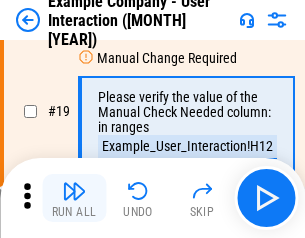 click at bounding box center (74, 191) 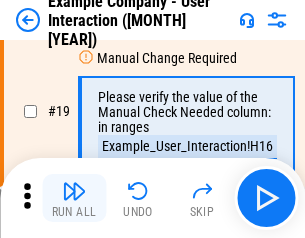 click at bounding box center (74, 191) 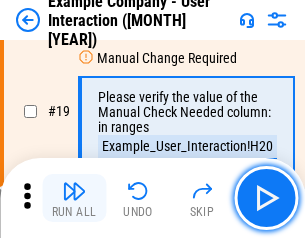 click at bounding box center (74, 191) 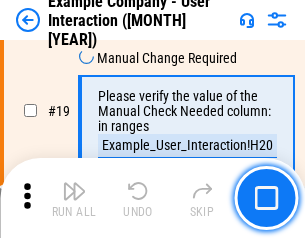 scroll, scrollTop: 537, scrollLeft: 0, axis: vertical 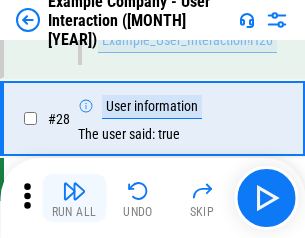 click at bounding box center (74, 191) 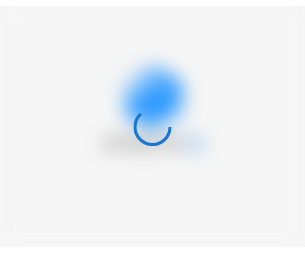 scroll, scrollTop: 0, scrollLeft: 0, axis: both 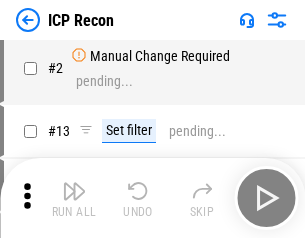click at bounding box center [74, 191] 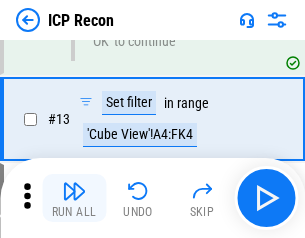 click at bounding box center (74, 191) 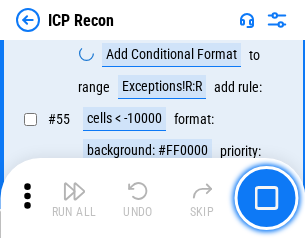 scroll, scrollTop: 1743, scrollLeft: 0, axis: vertical 